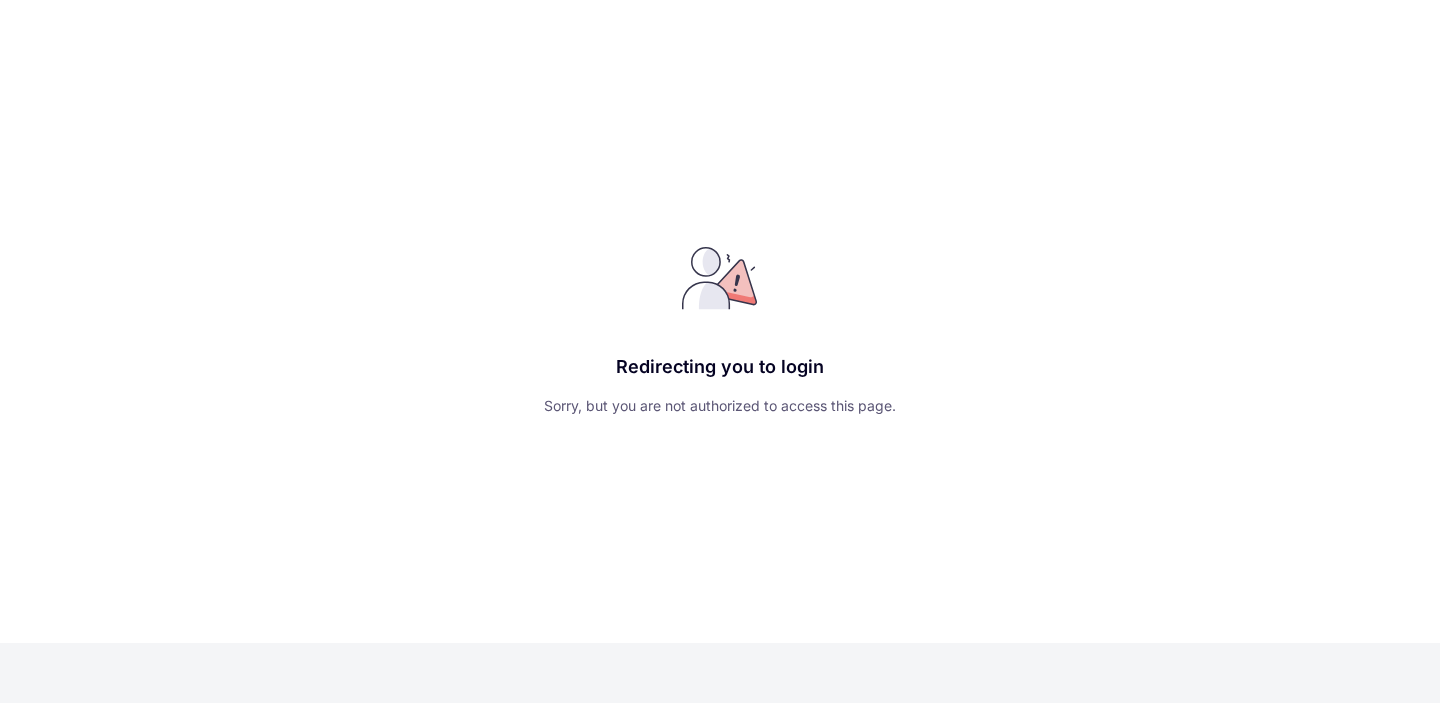 scroll, scrollTop: 0, scrollLeft: 0, axis: both 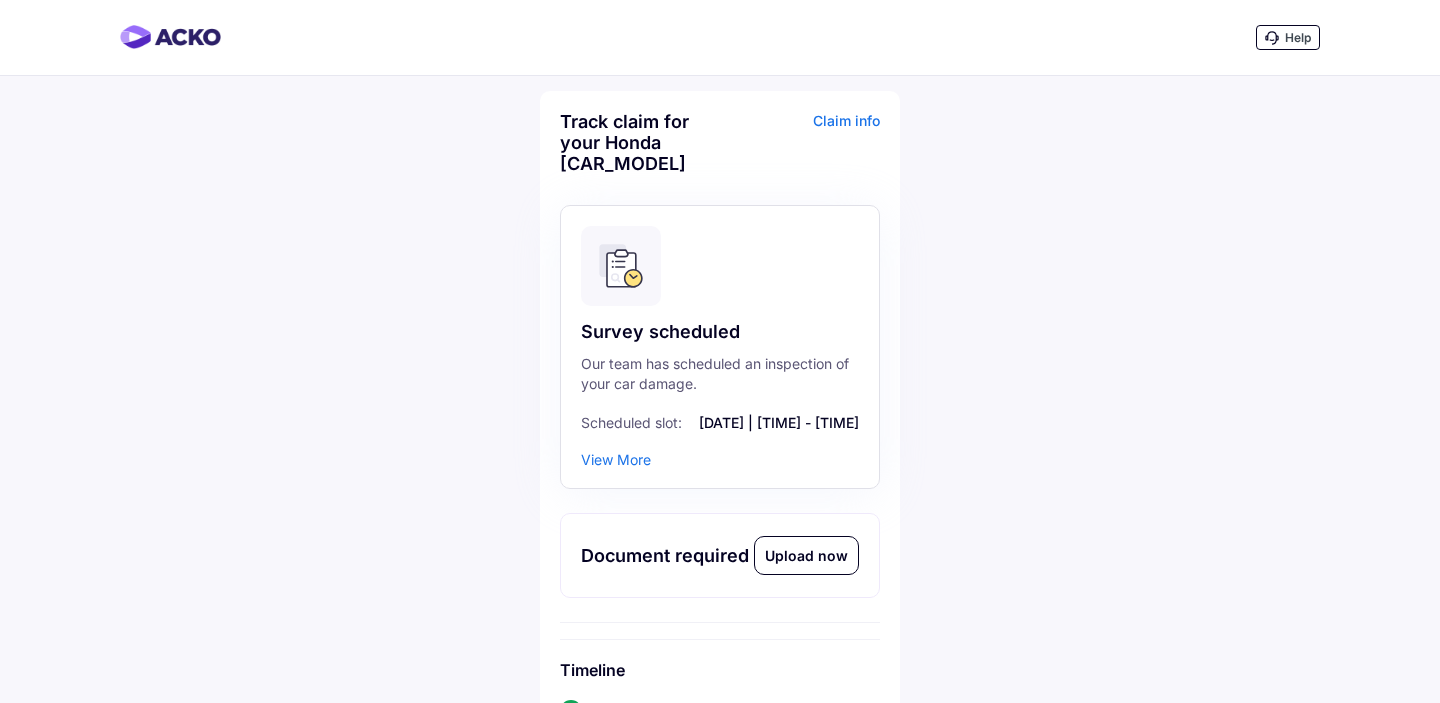 click on "View More" at bounding box center [616, 459] 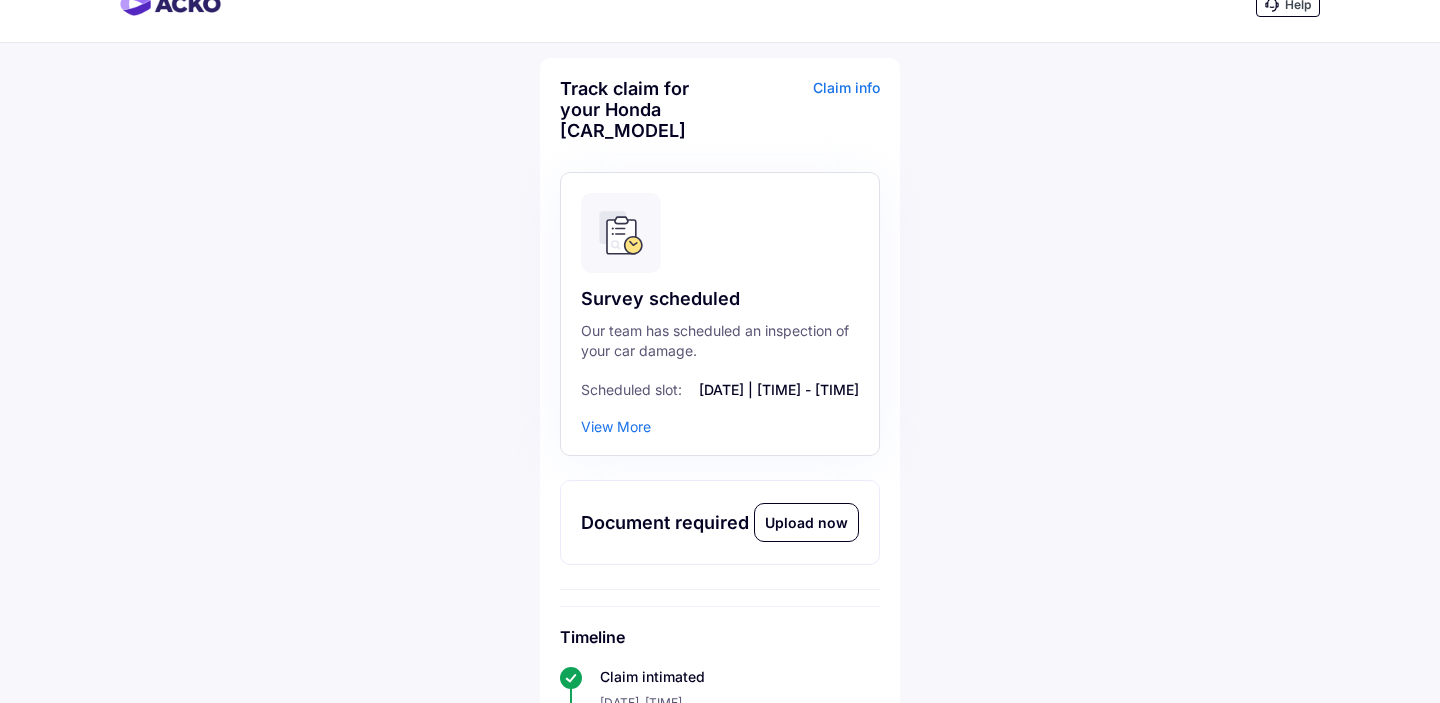 scroll, scrollTop: 0, scrollLeft: 0, axis: both 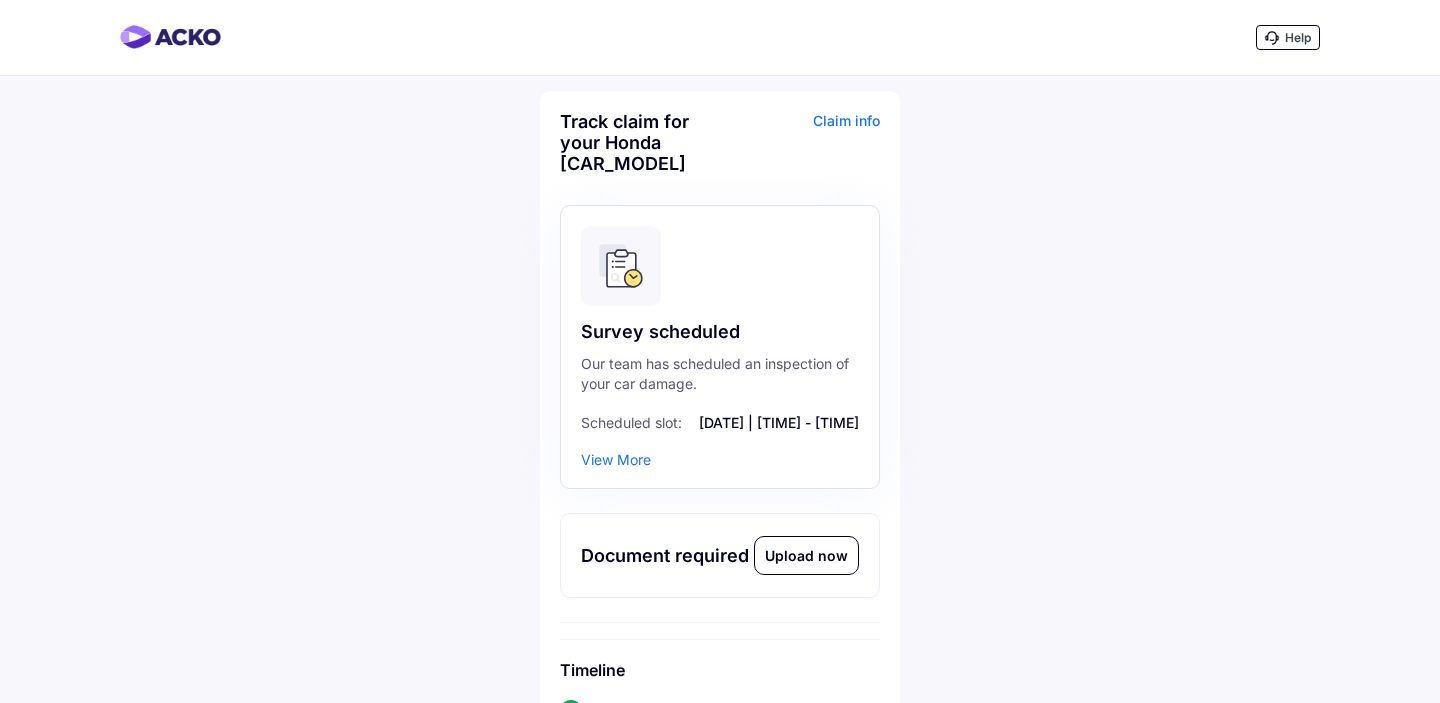 click on "View More" at bounding box center [616, 459] 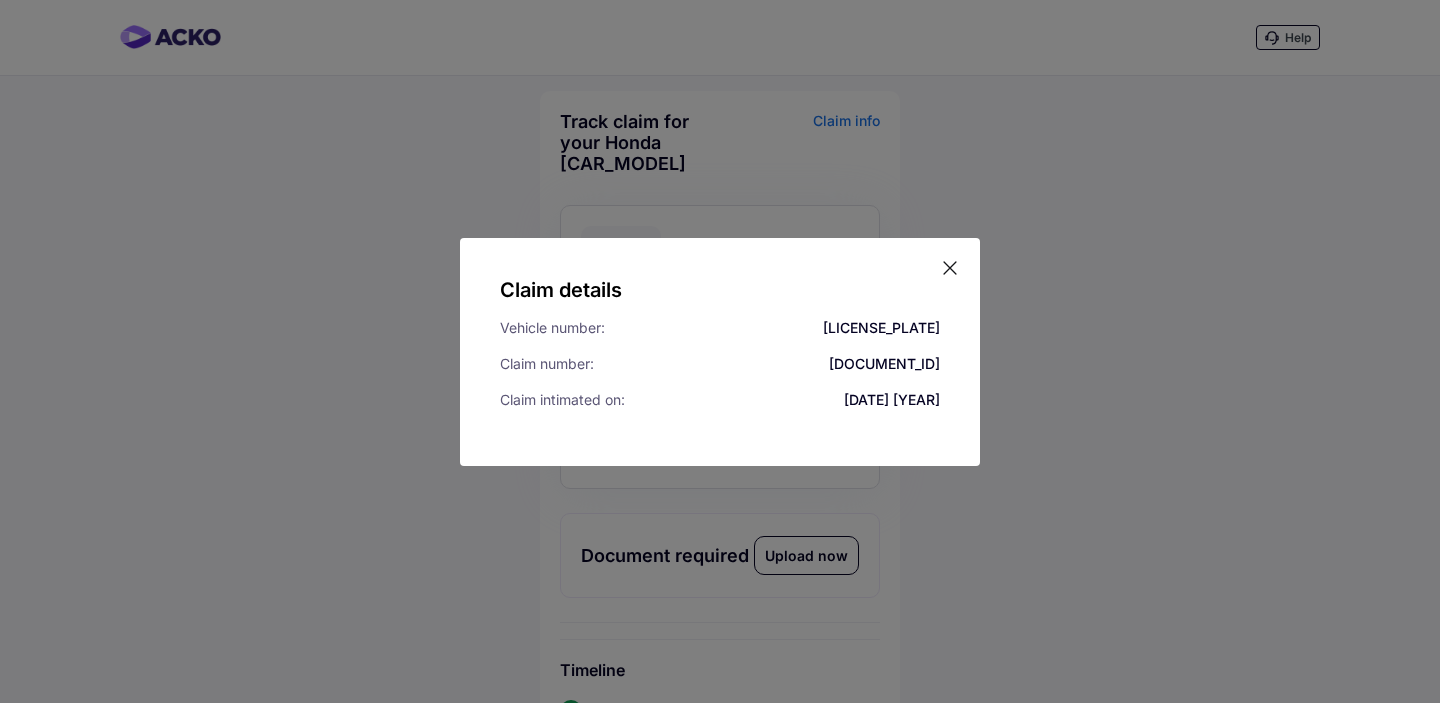 click 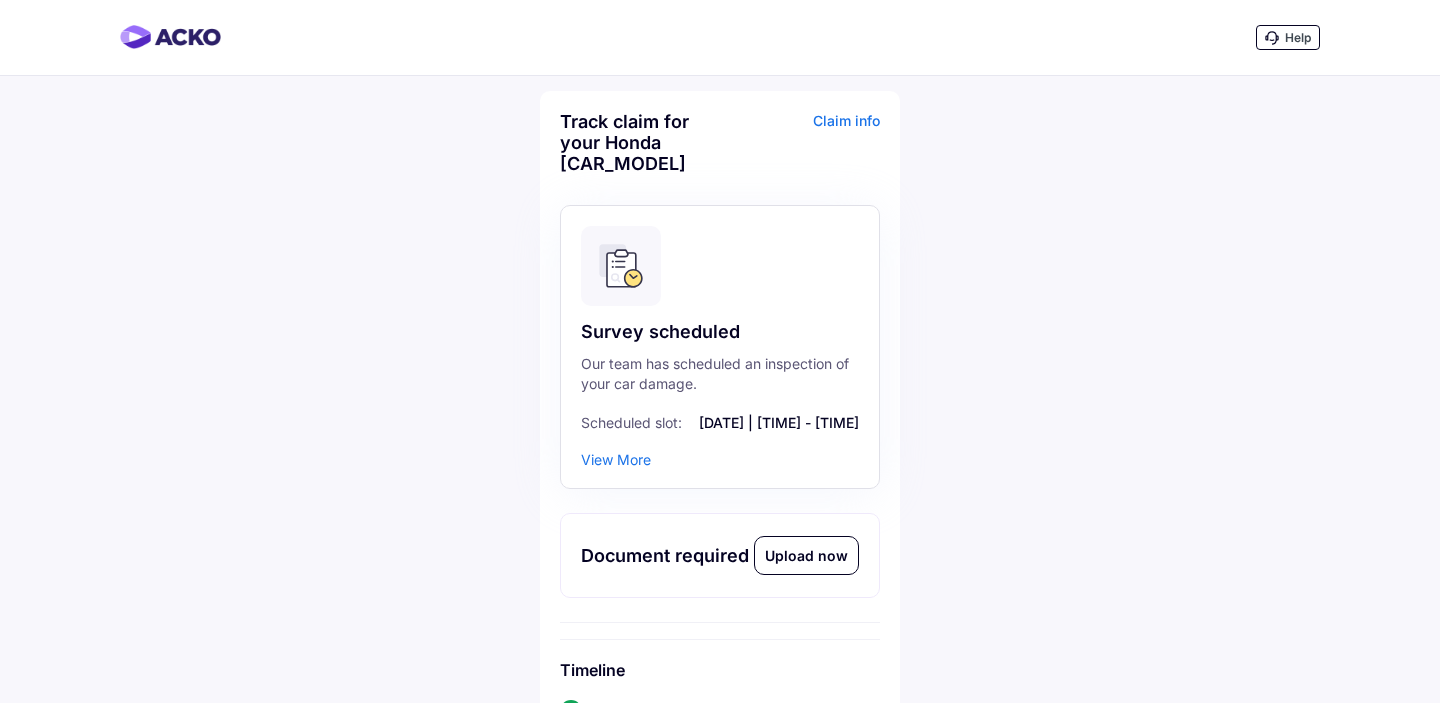 click on "View More" at bounding box center [616, 459] 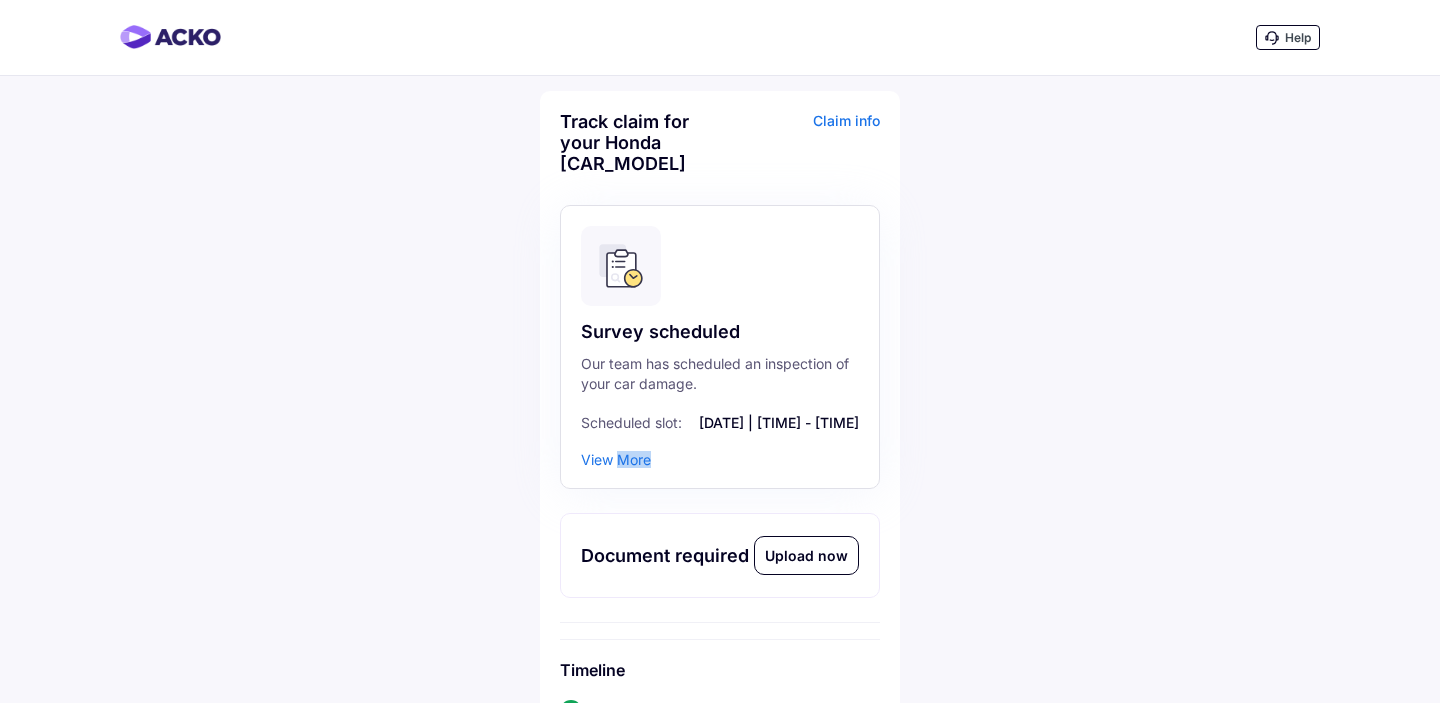 click on "View More" at bounding box center [616, 459] 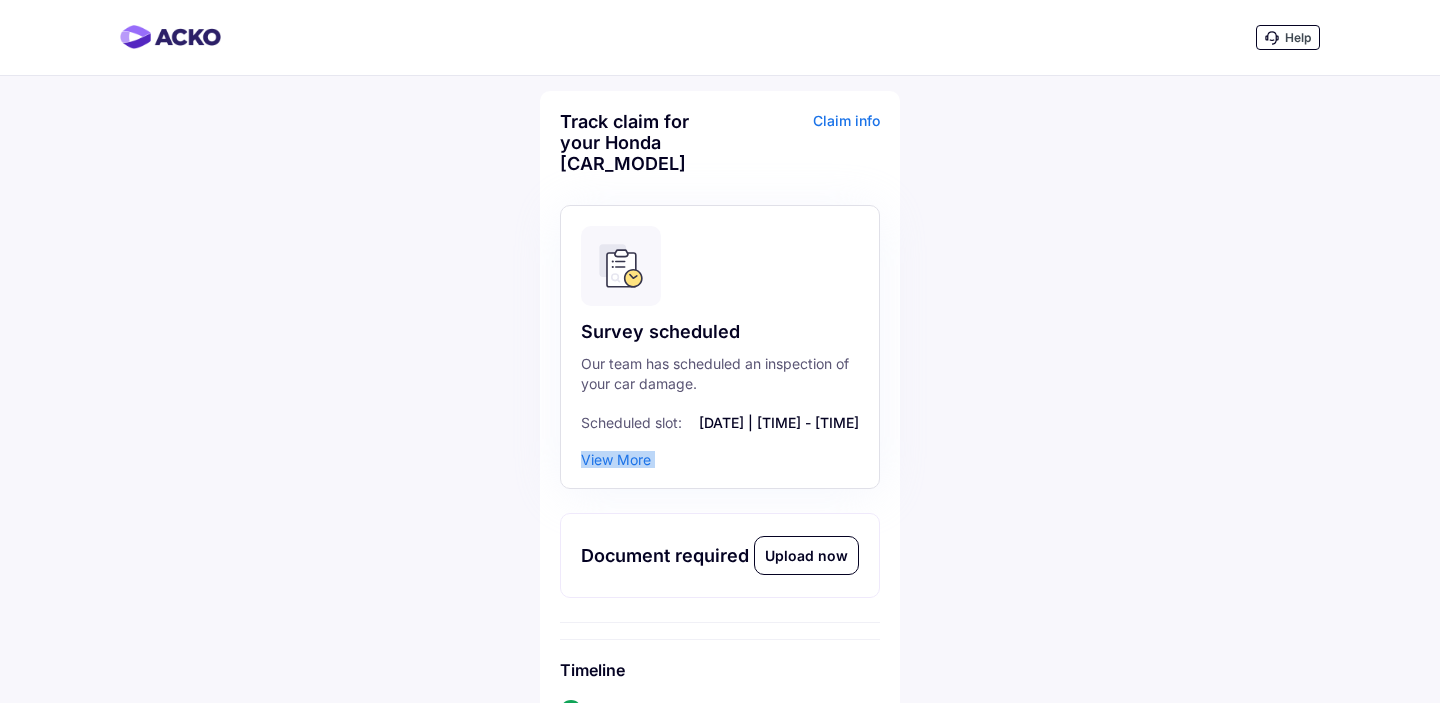 click on "View More" at bounding box center [616, 459] 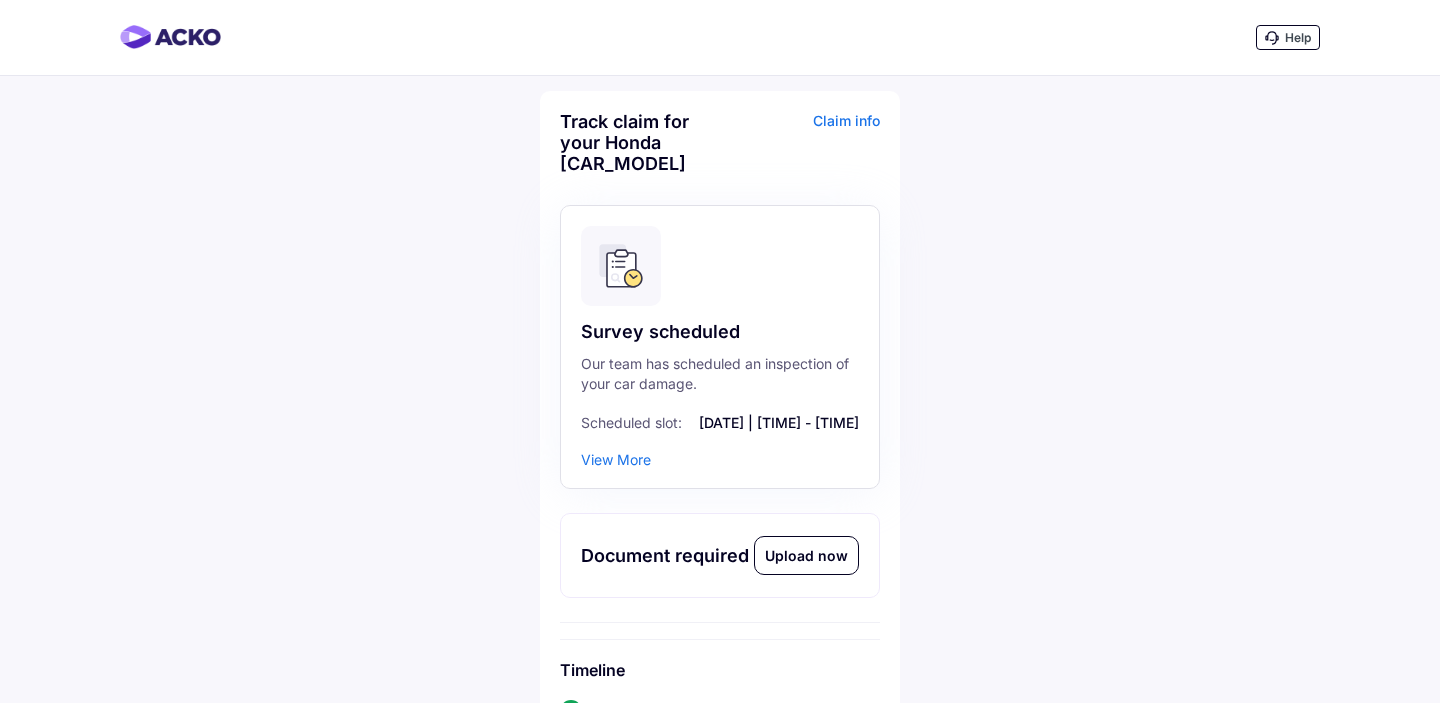 click on "View More" at bounding box center [616, 459] 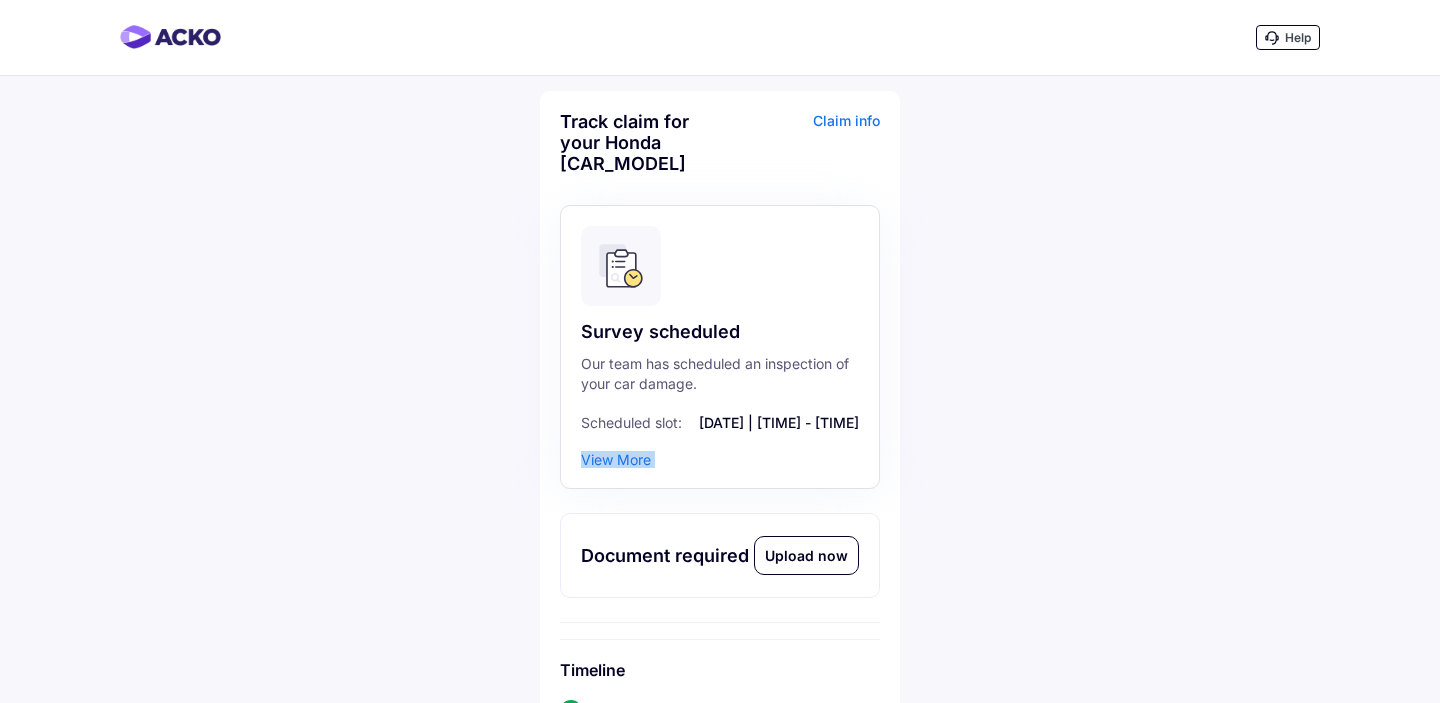 click on "View More" at bounding box center [616, 459] 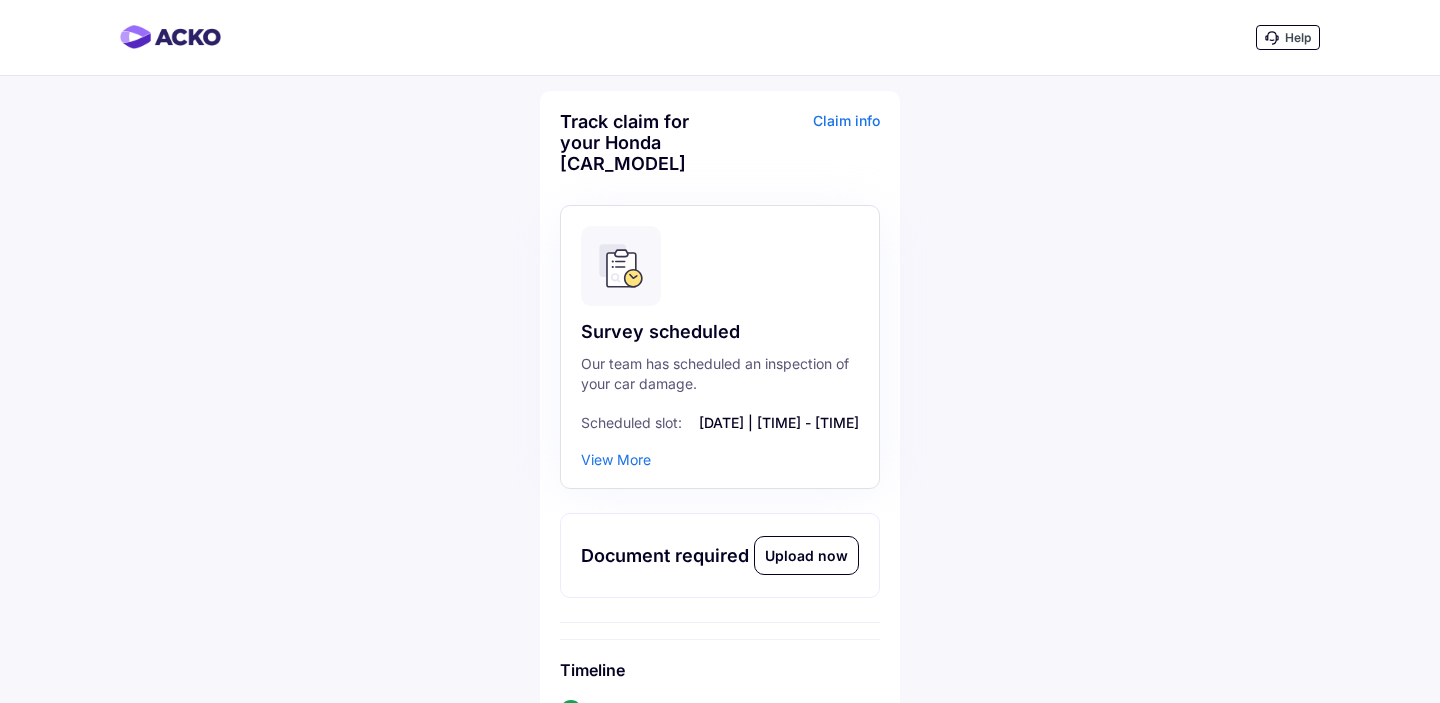 click on "Survey scheduled Our team has scheduled an inspection of your car damage. Scheduled slot: 03 Aug | 04:00 PM - 06:00 PM View More" at bounding box center (720, 347) 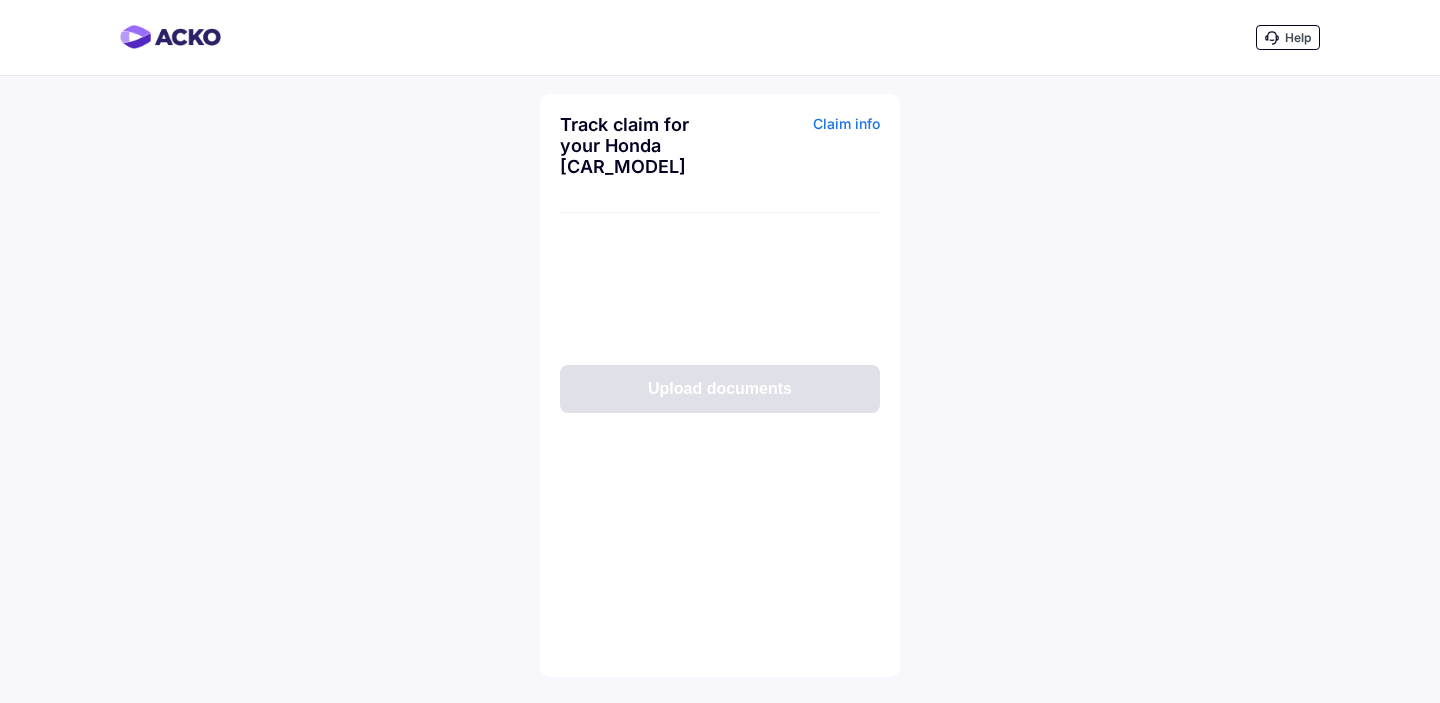 click at bounding box center (589, 295) 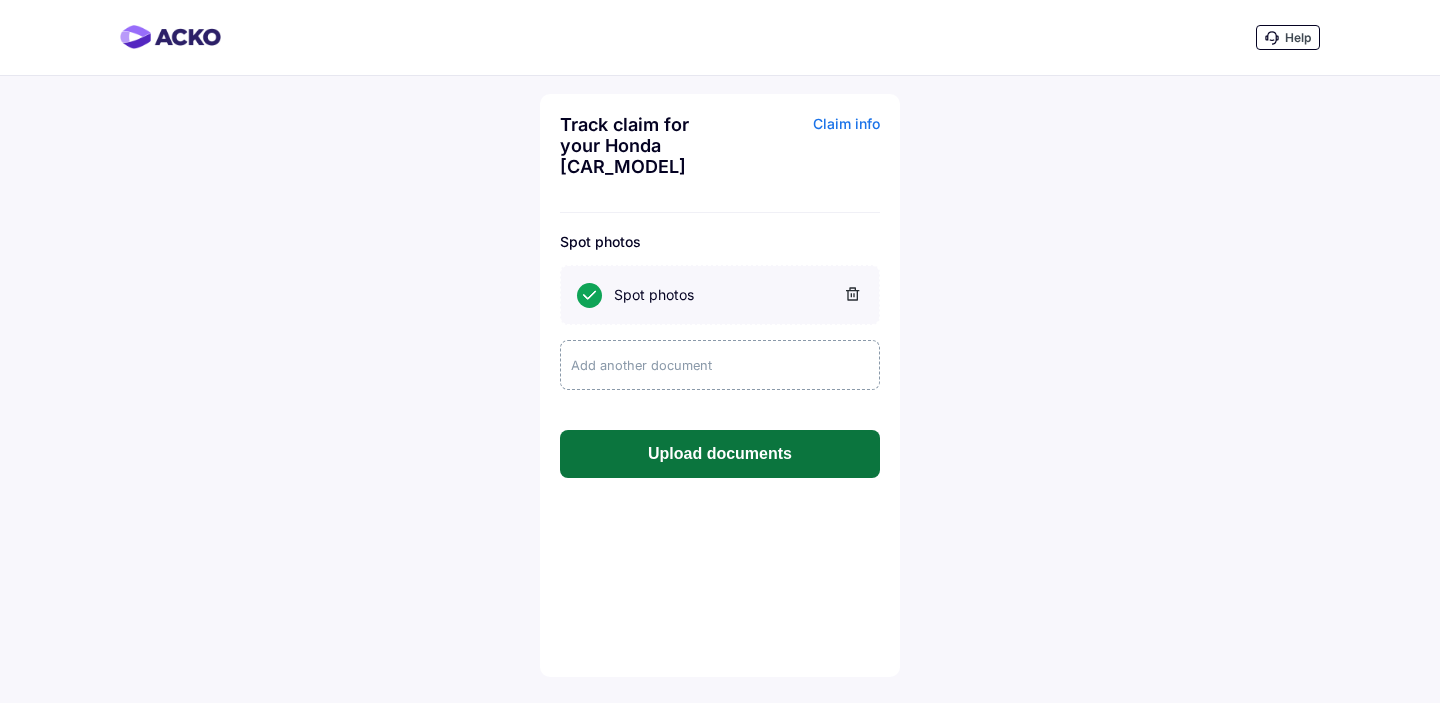 click on "Upload documents" at bounding box center [720, 454] 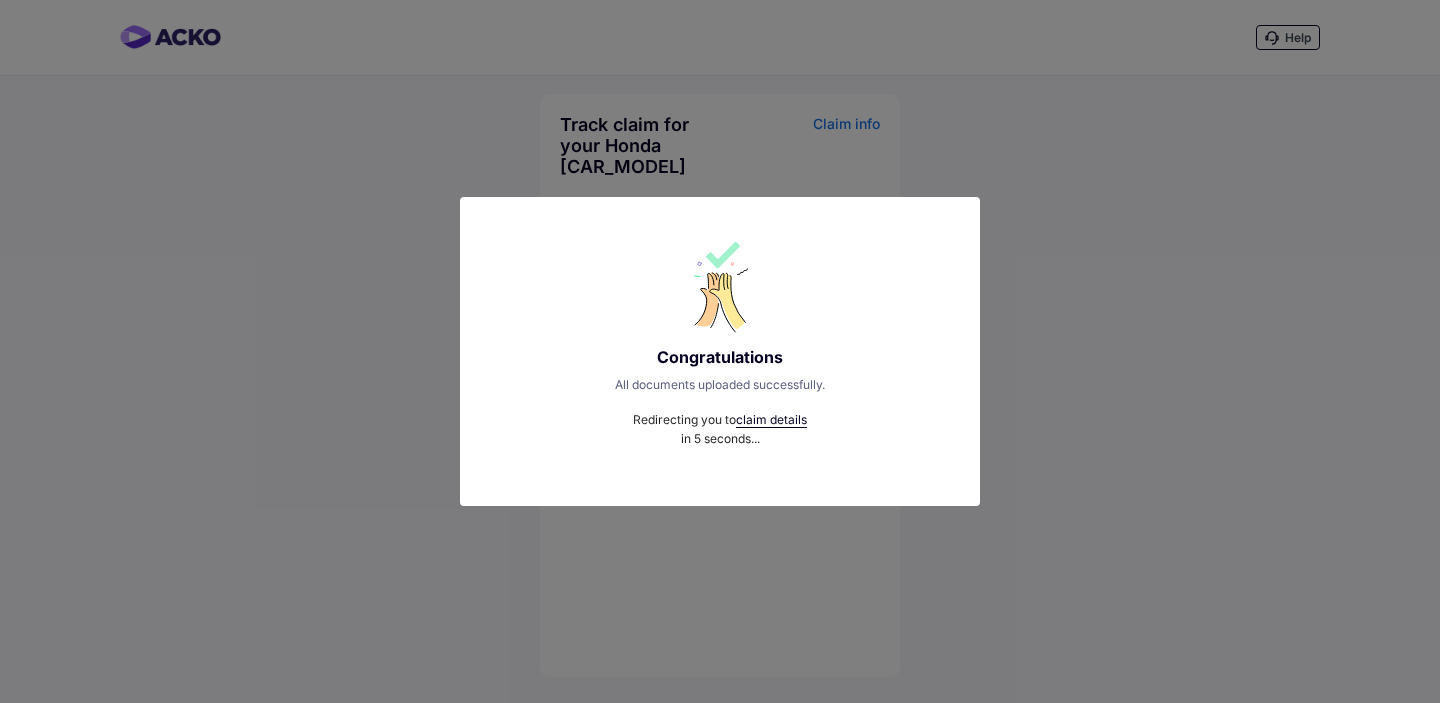 click on "claim details" at bounding box center [771, 420] 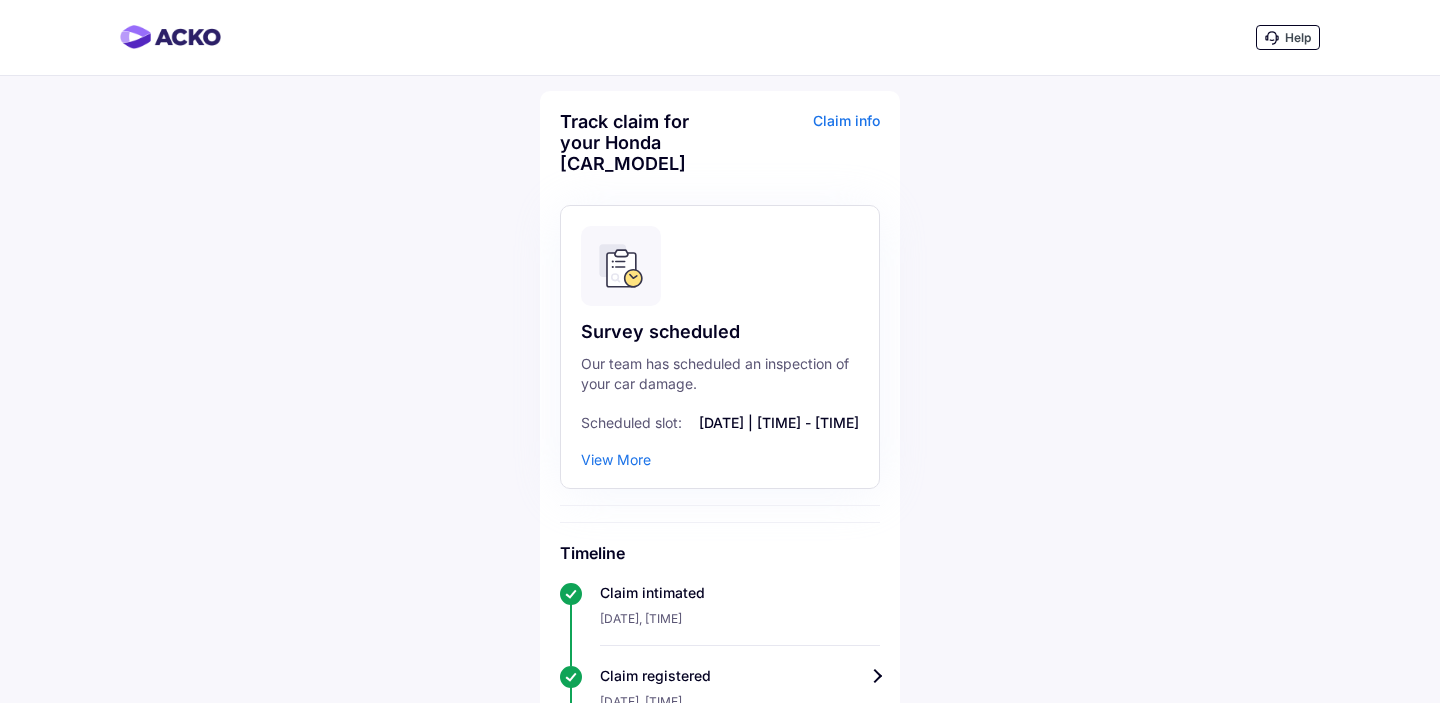 scroll, scrollTop: 0, scrollLeft: 0, axis: both 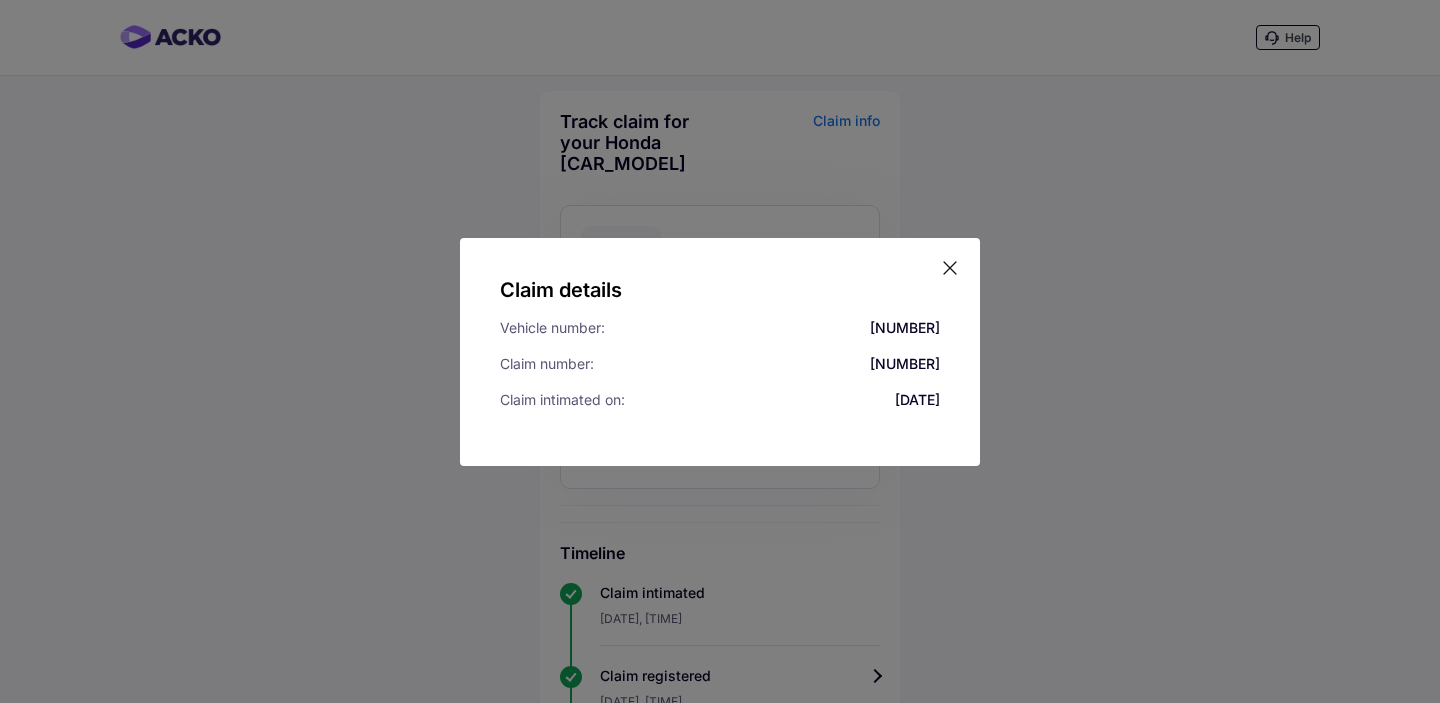 click 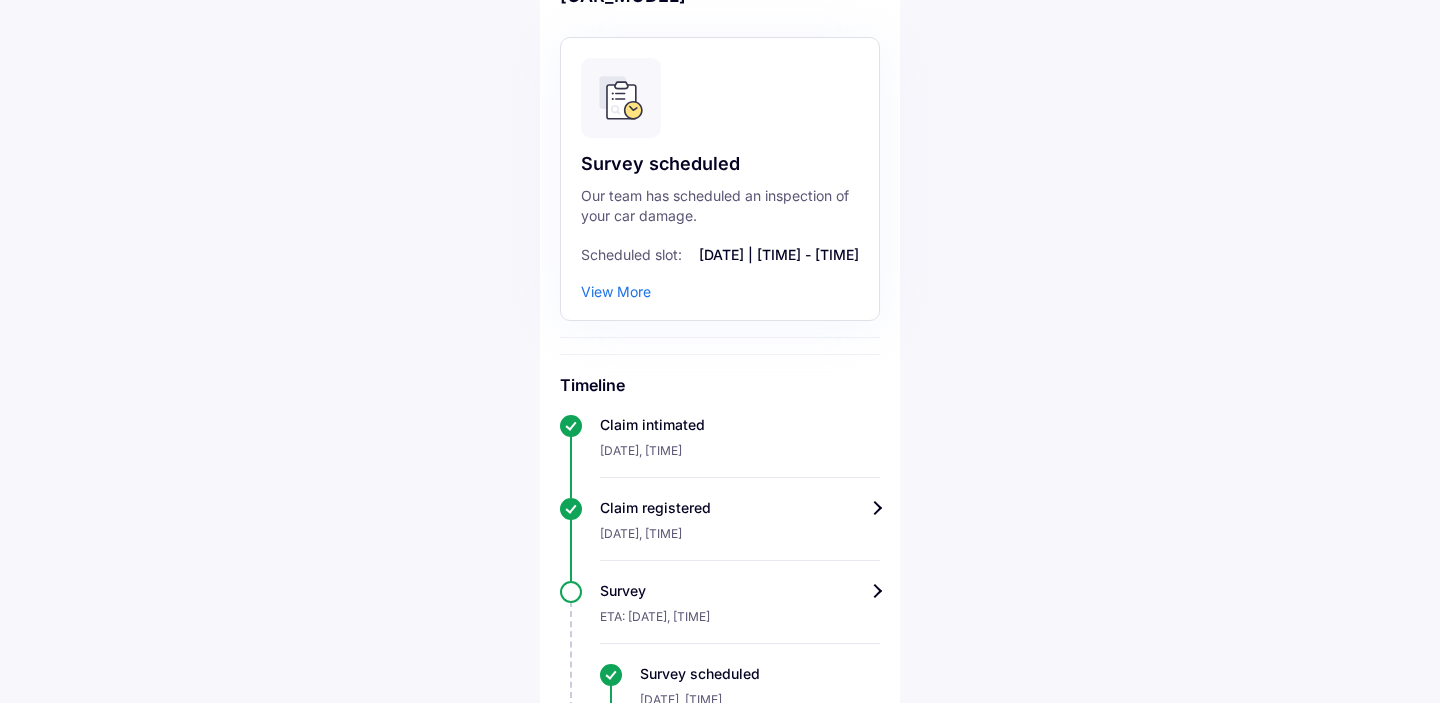scroll, scrollTop: 475, scrollLeft: 0, axis: vertical 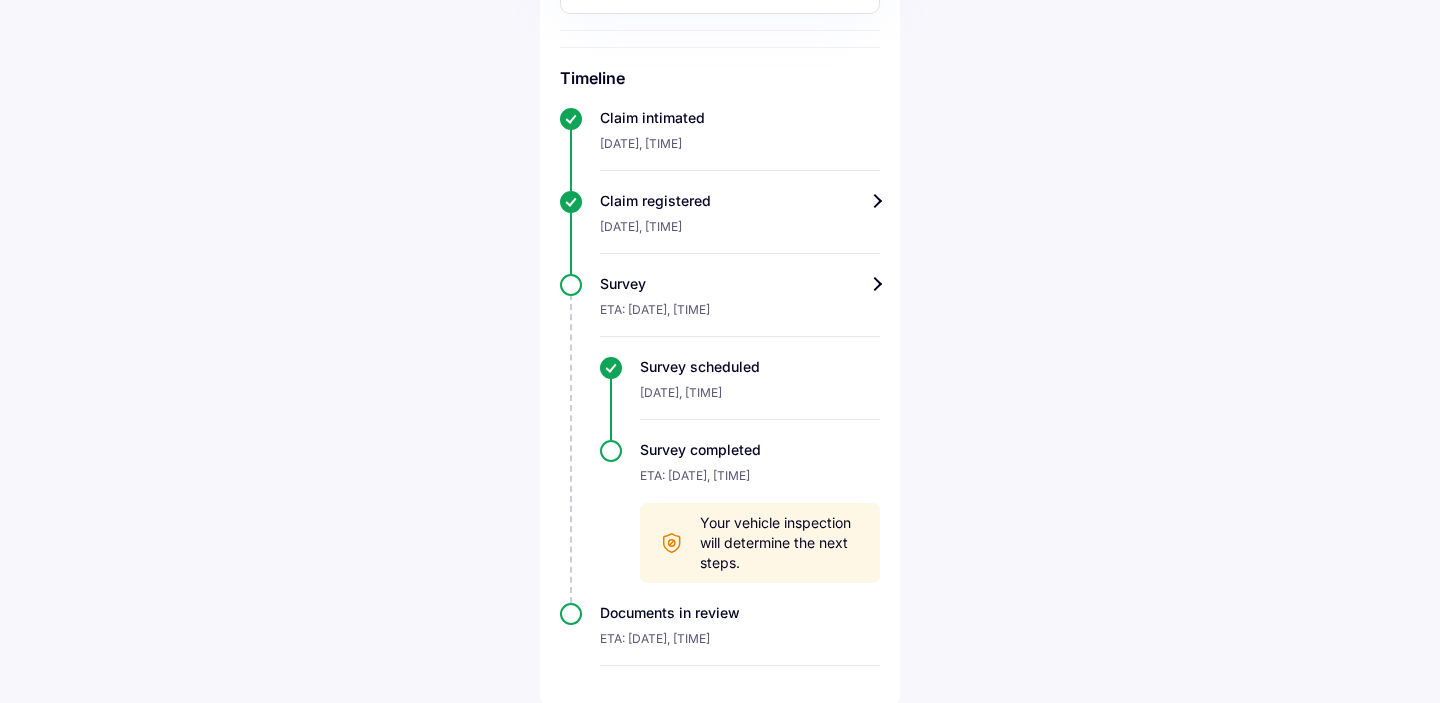 click on "Survey completed" at bounding box center [760, 450] 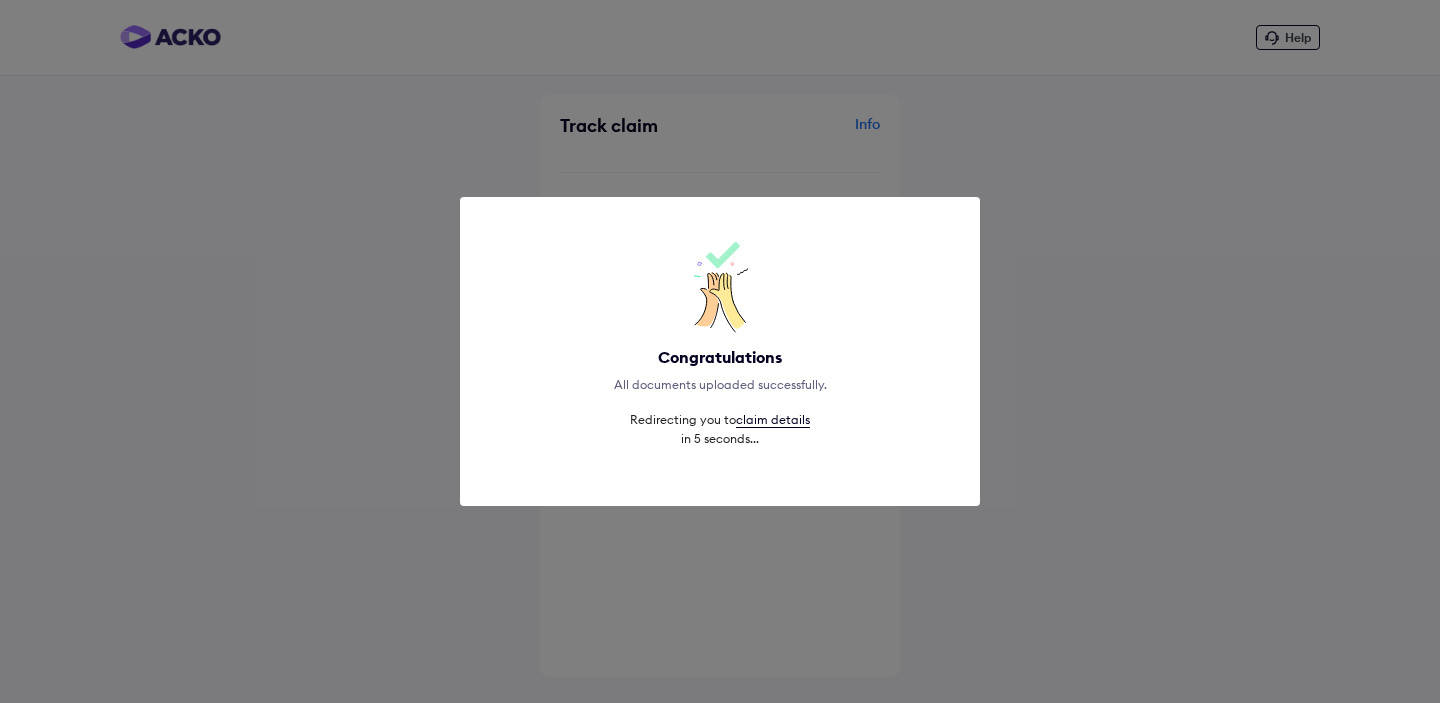 scroll, scrollTop: 0, scrollLeft: 0, axis: both 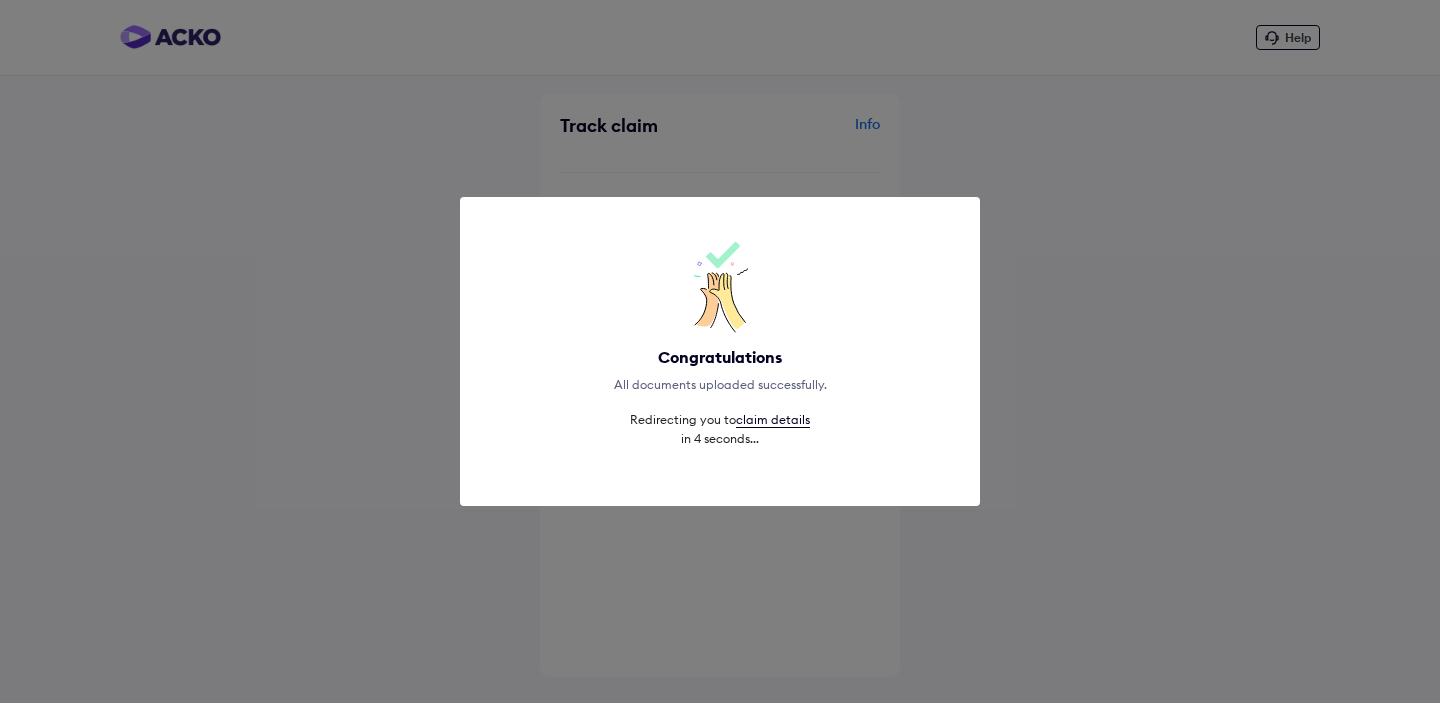 click on "claim details" at bounding box center (773, 420) 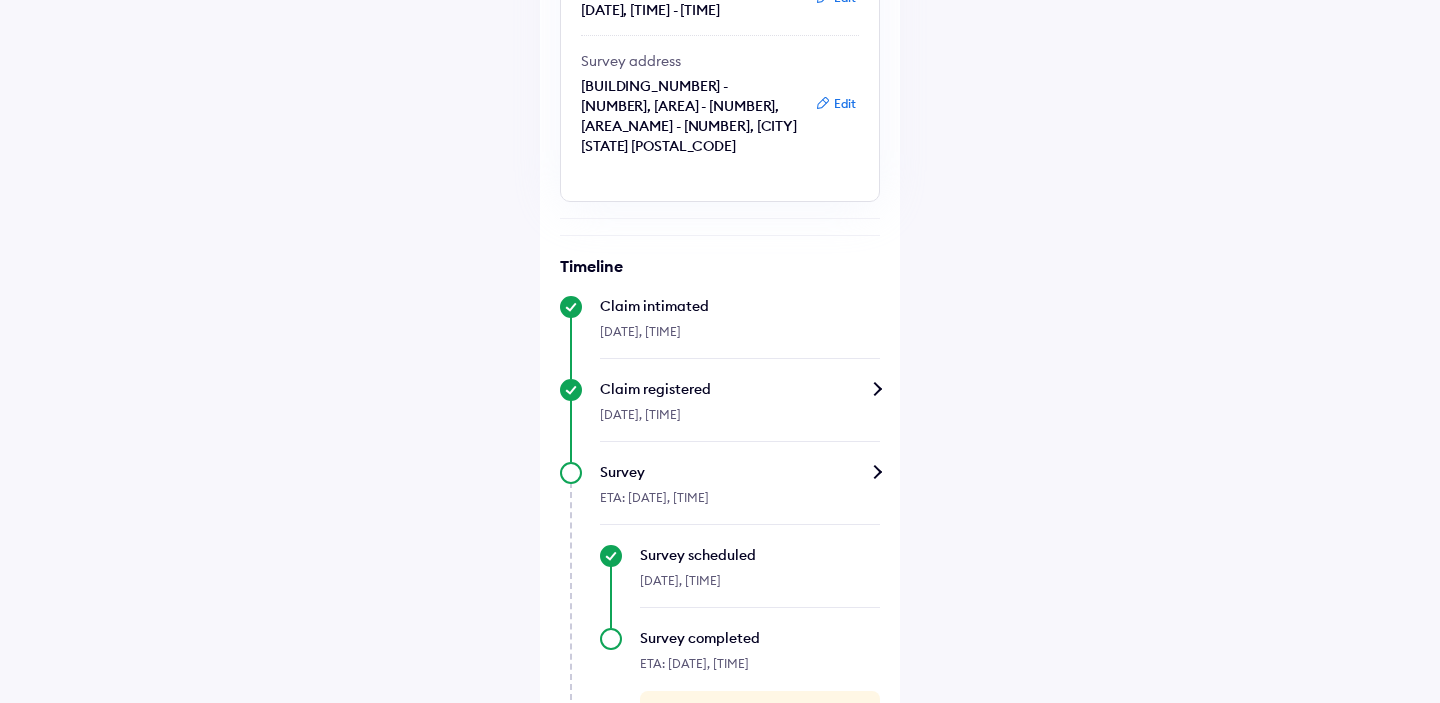 scroll, scrollTop: 449, scrollLeft: 0, axis: vertical 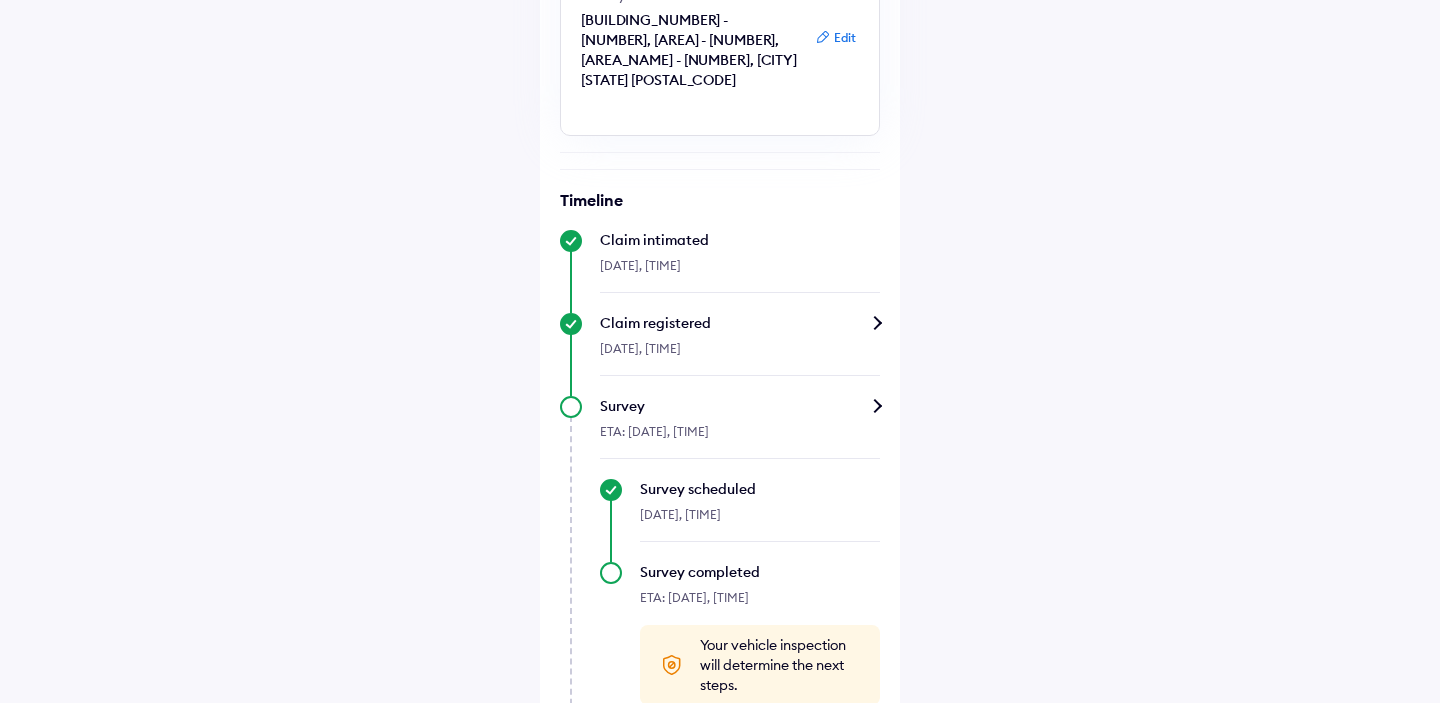 click on "Claim registered" at bounding box center [740, 323] 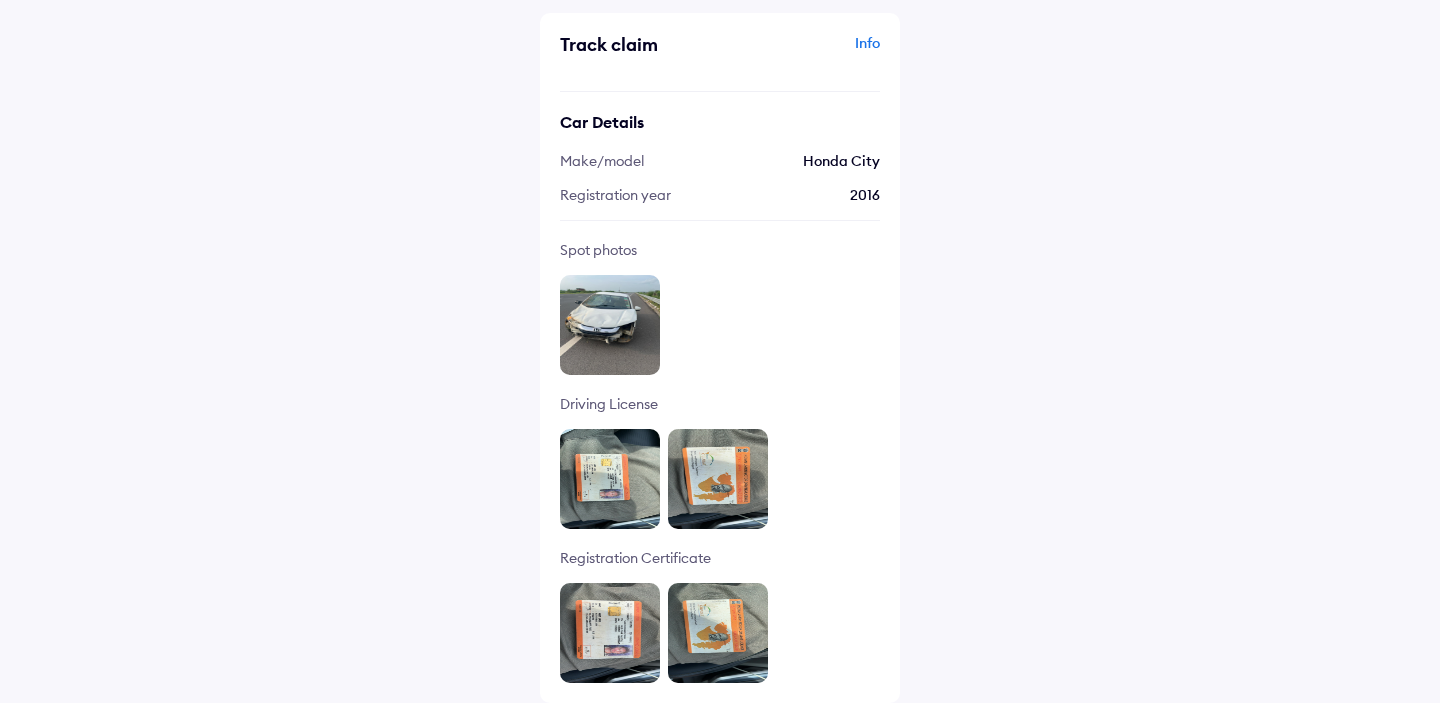scroll, scrollTop: 0, scrollLeft: 0, axis: both 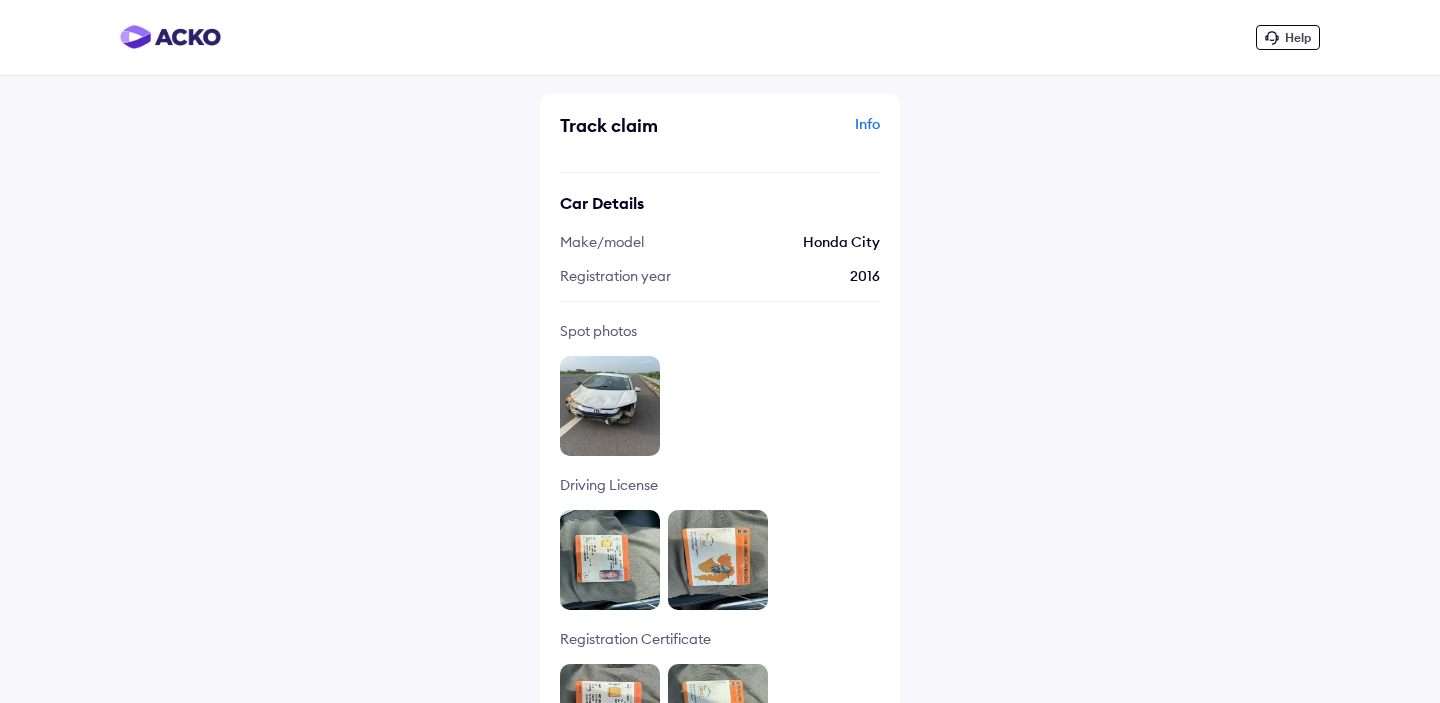 click on "Info" at bounding box center (802, 133) 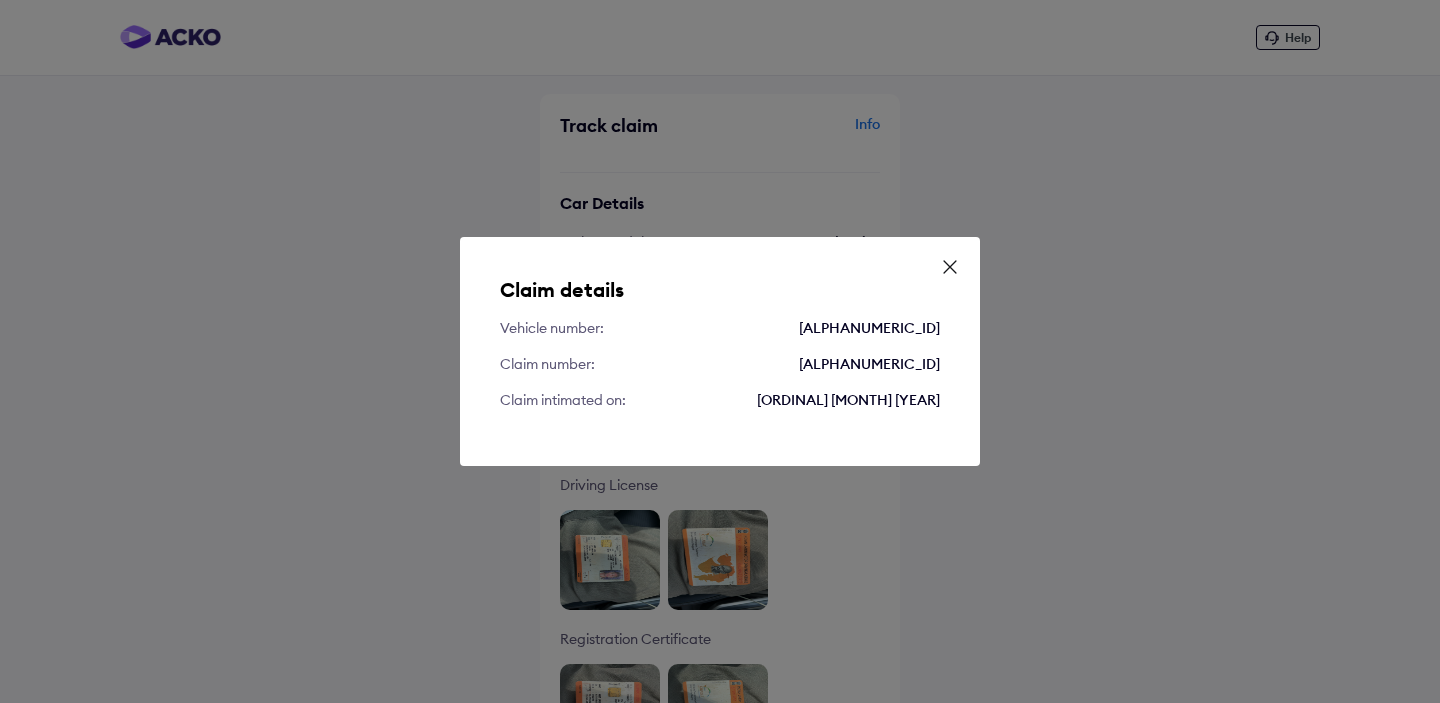click 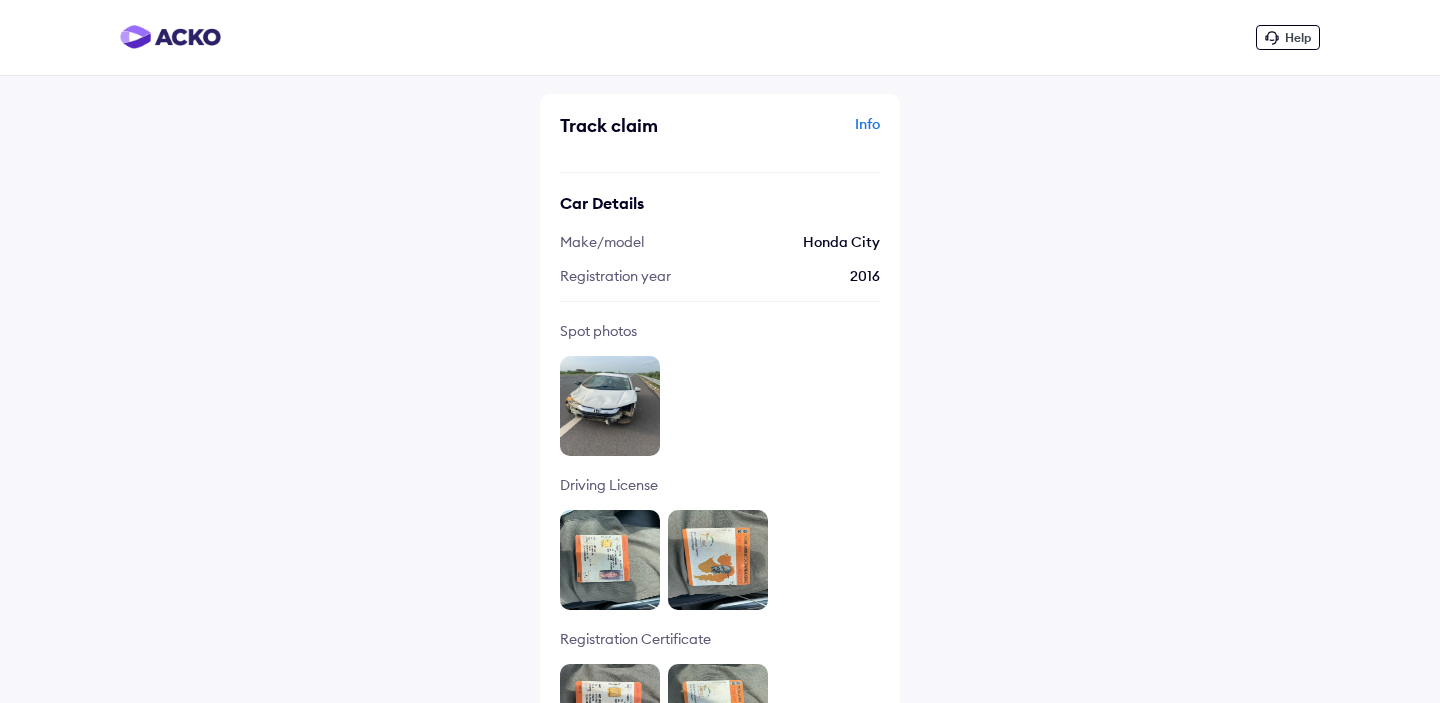 click at bounding box center (610, 406) 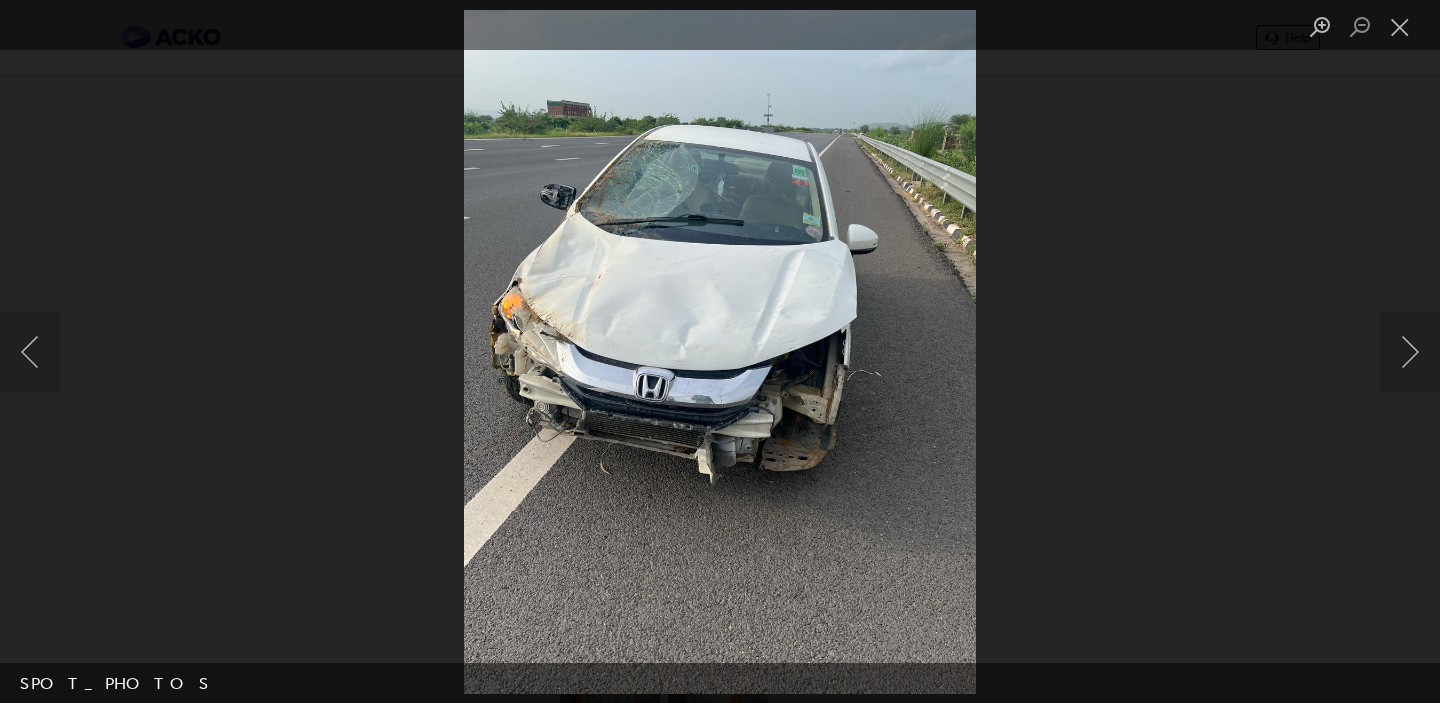 click at bounding box center (720, 351) 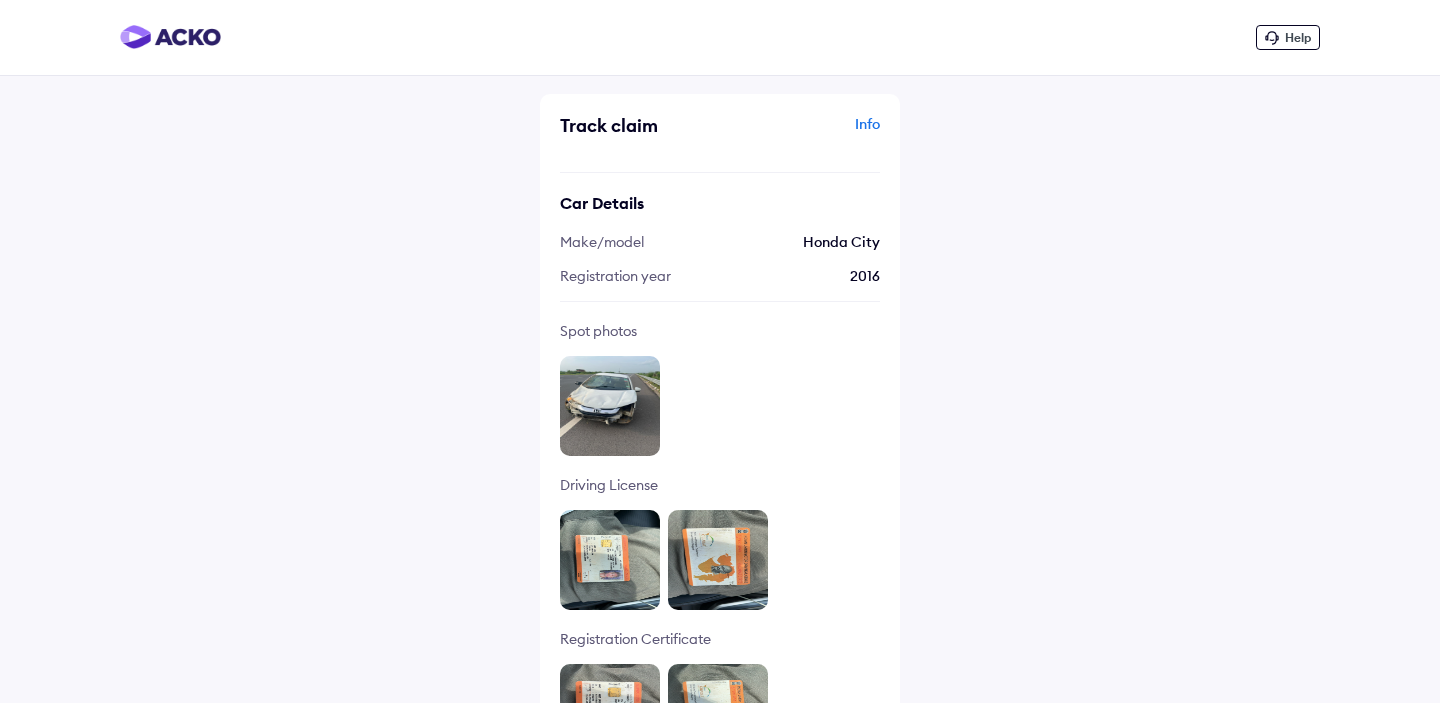 click at bounding box center (170, 37) 